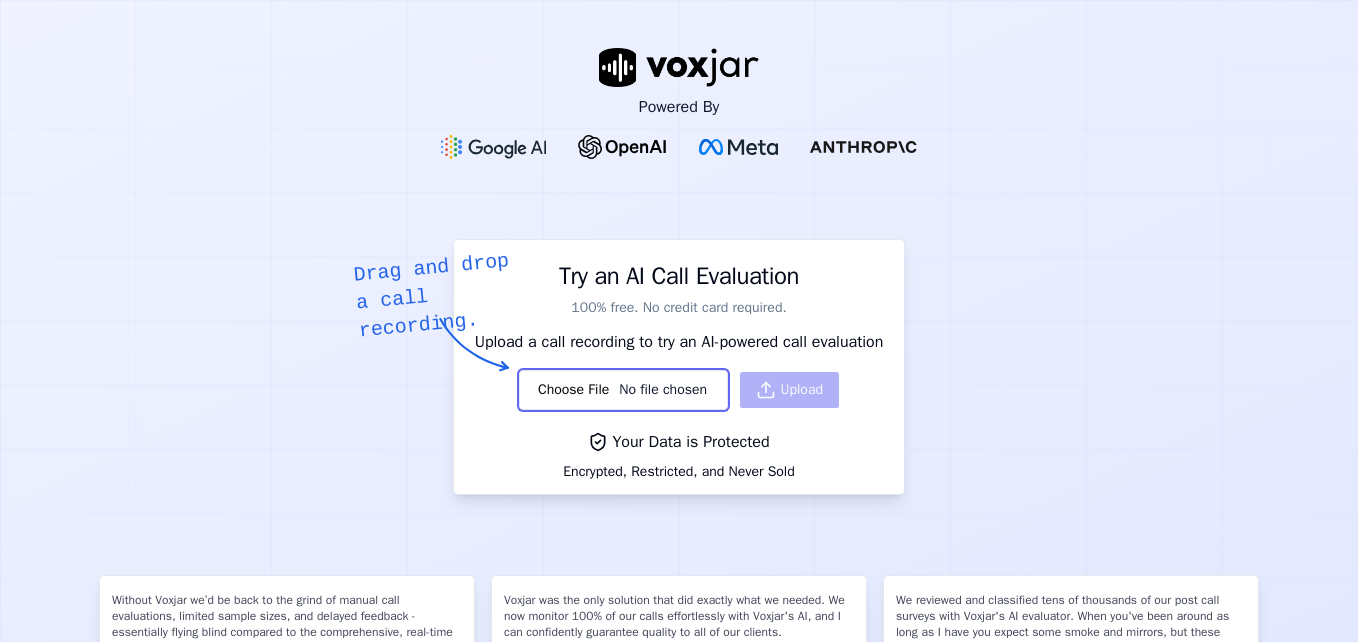 scroll, scrollTop: 0, scrollLeft: 0, axis: both 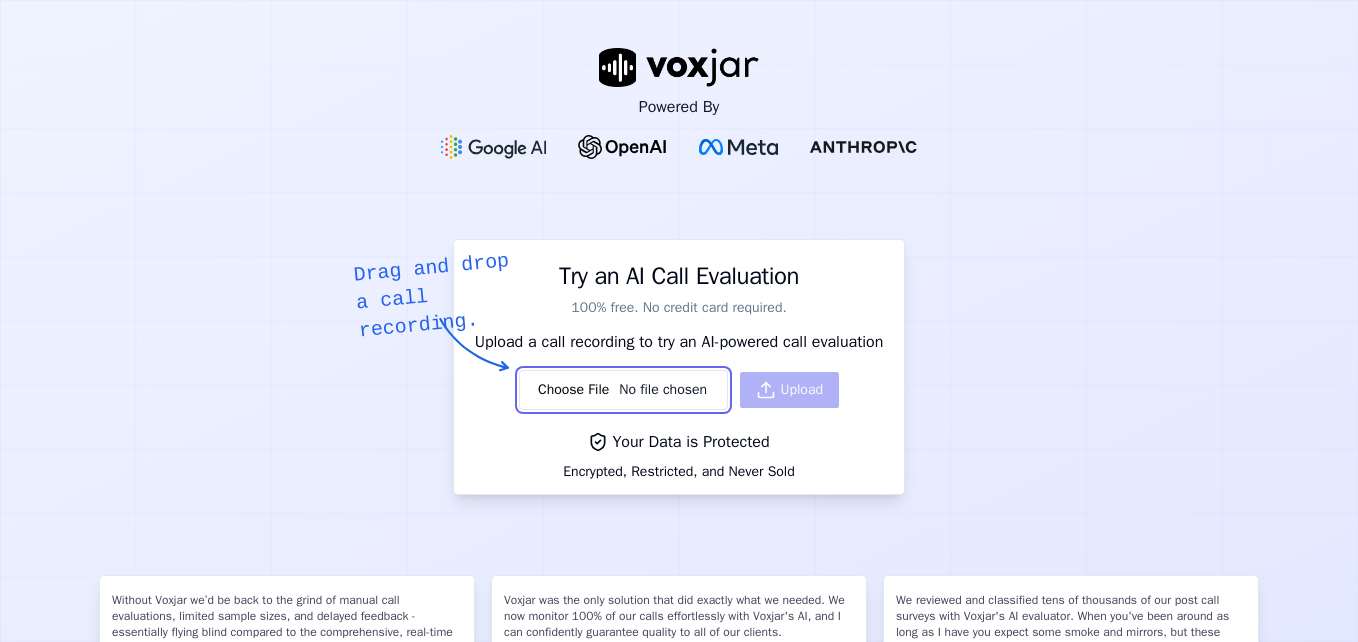 click at bounding box center (623, 390) 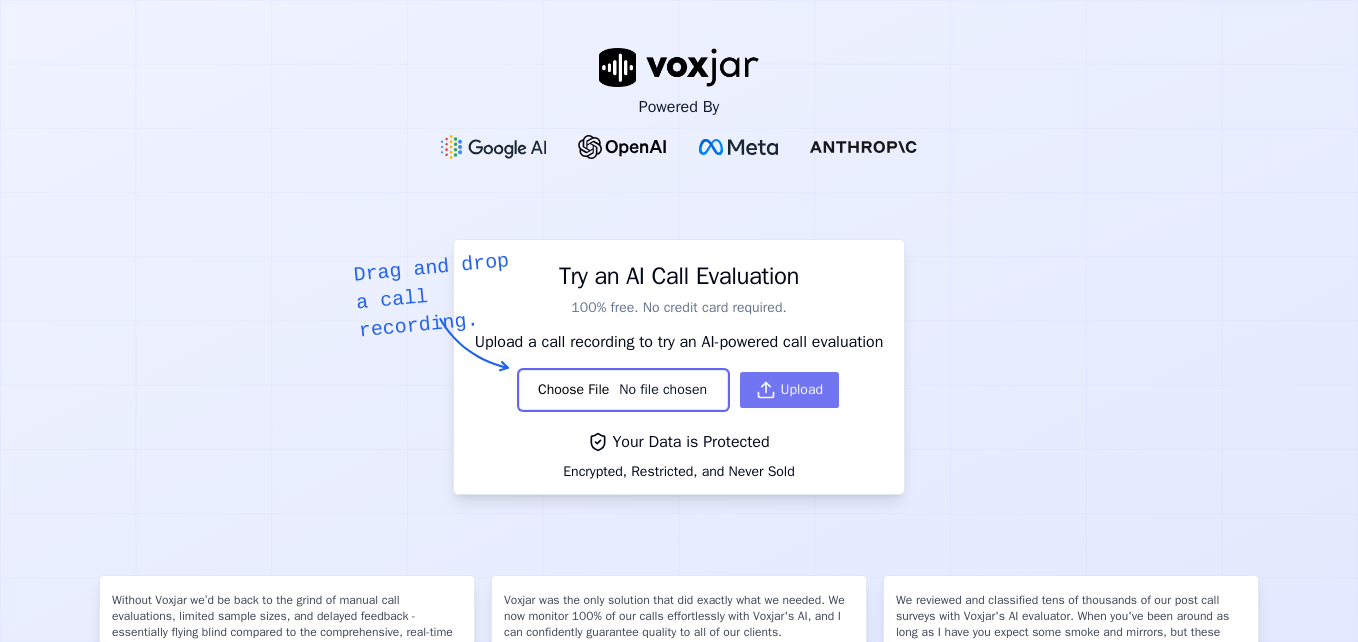click on "Upload" at bounding box center (789, 390) 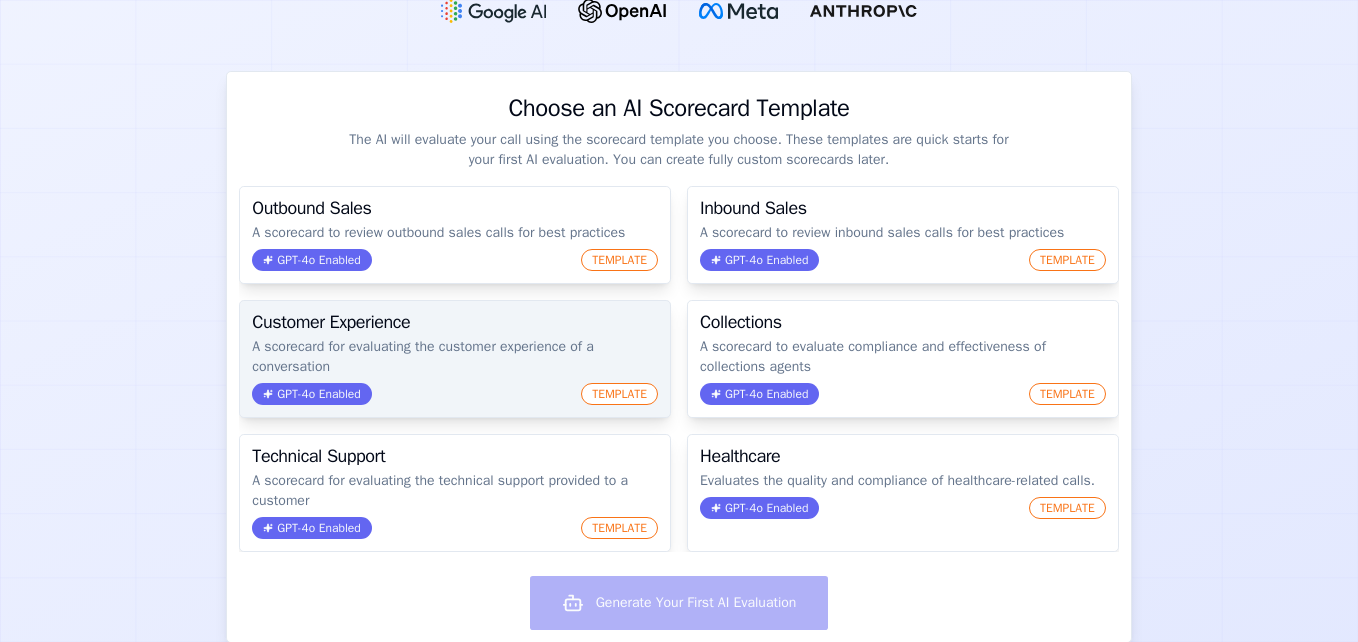 scroll, scrollTop: 200, scrollLeft: 0, axis: vertical 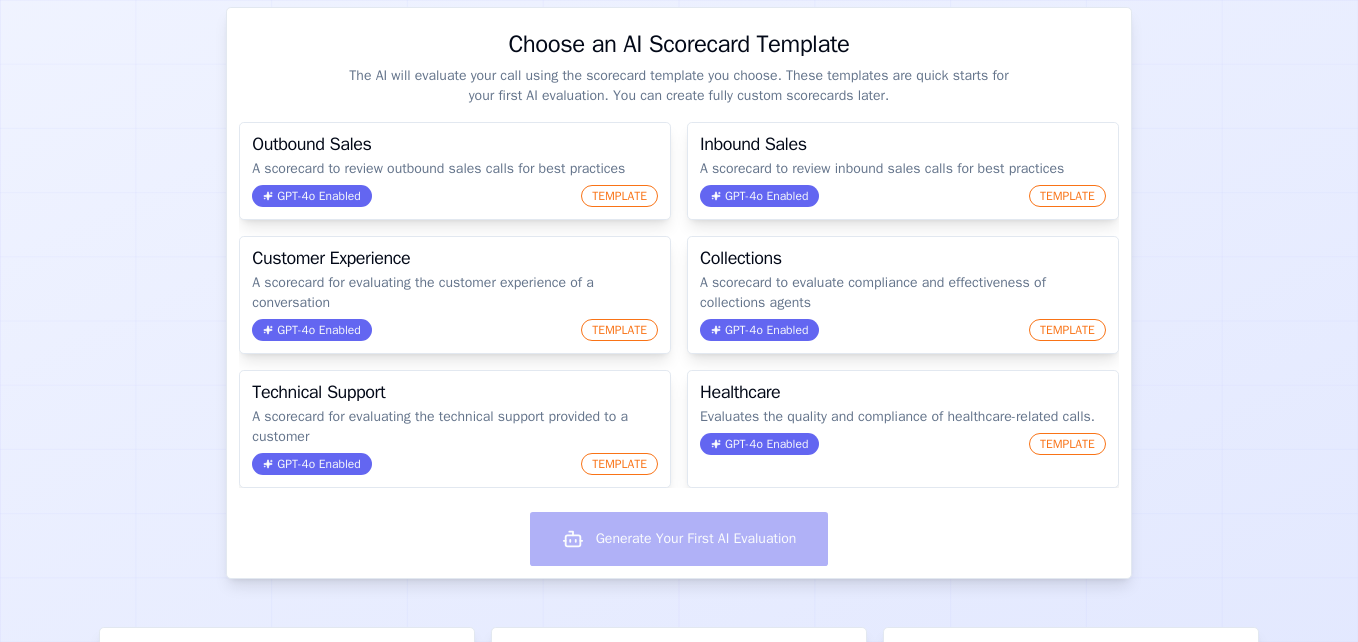 drag, startPoint x: 1316, startPoint y: 2, endPoint x: 178, endPoint y: 177, distance: 1151.377 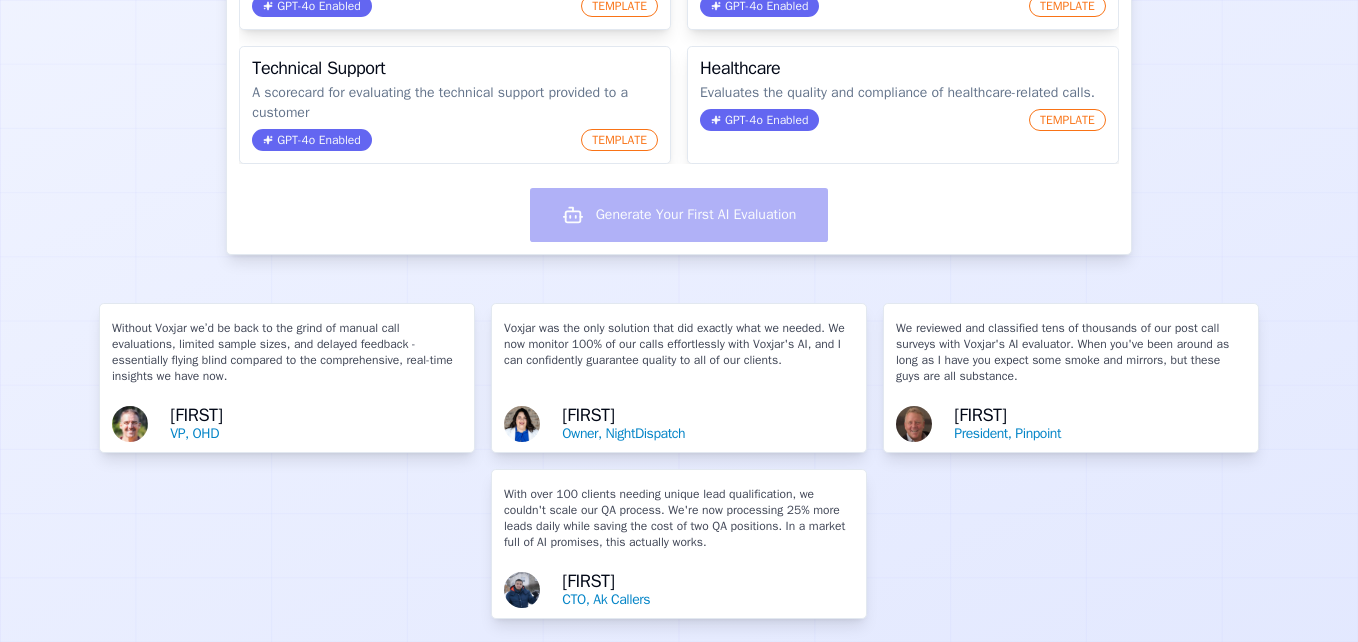 scroll, scrollTop: 478, scrollLeft: 0, axis: vertical 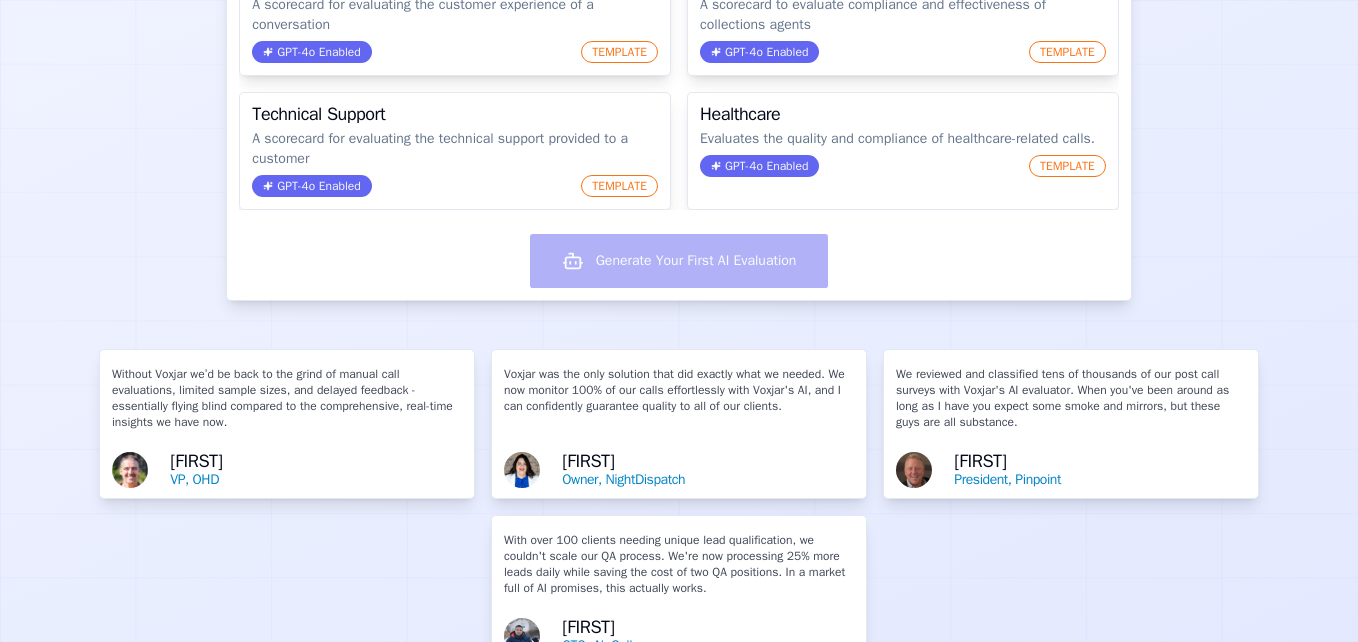 click on "Generate Your First AI Evaluation" at bounding box center [678, 263] 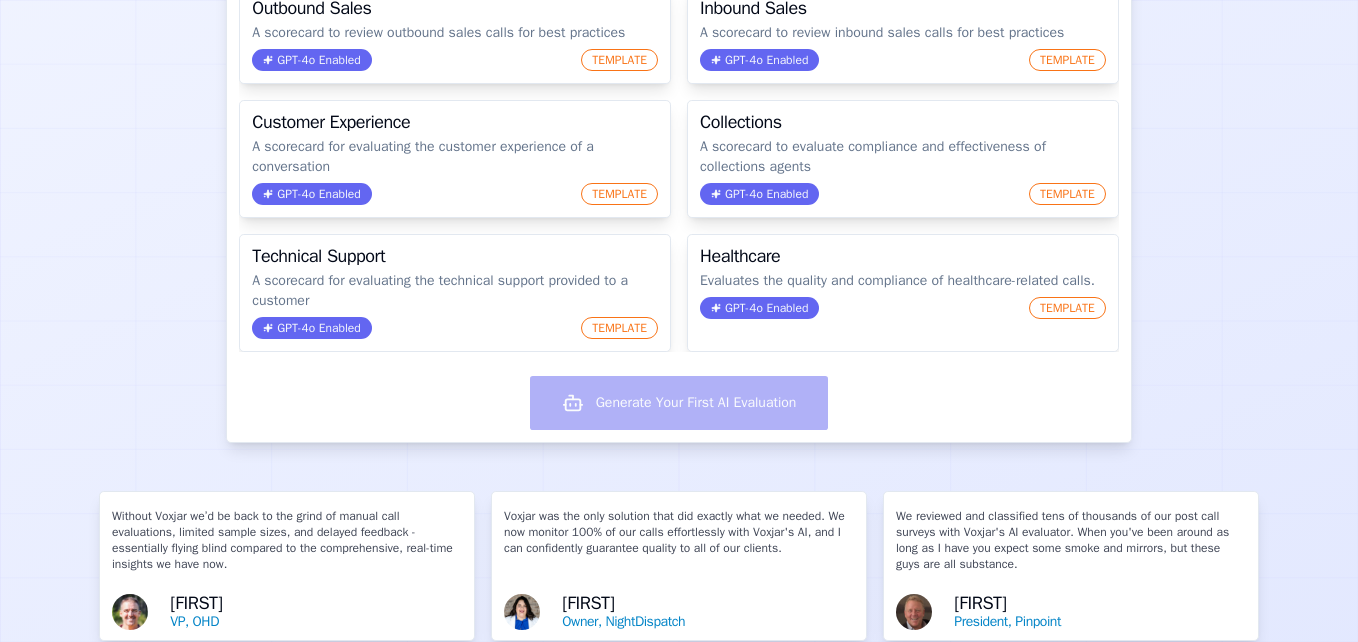 scroll, scrollTop: 0, scrollLeft: 0, axis: both 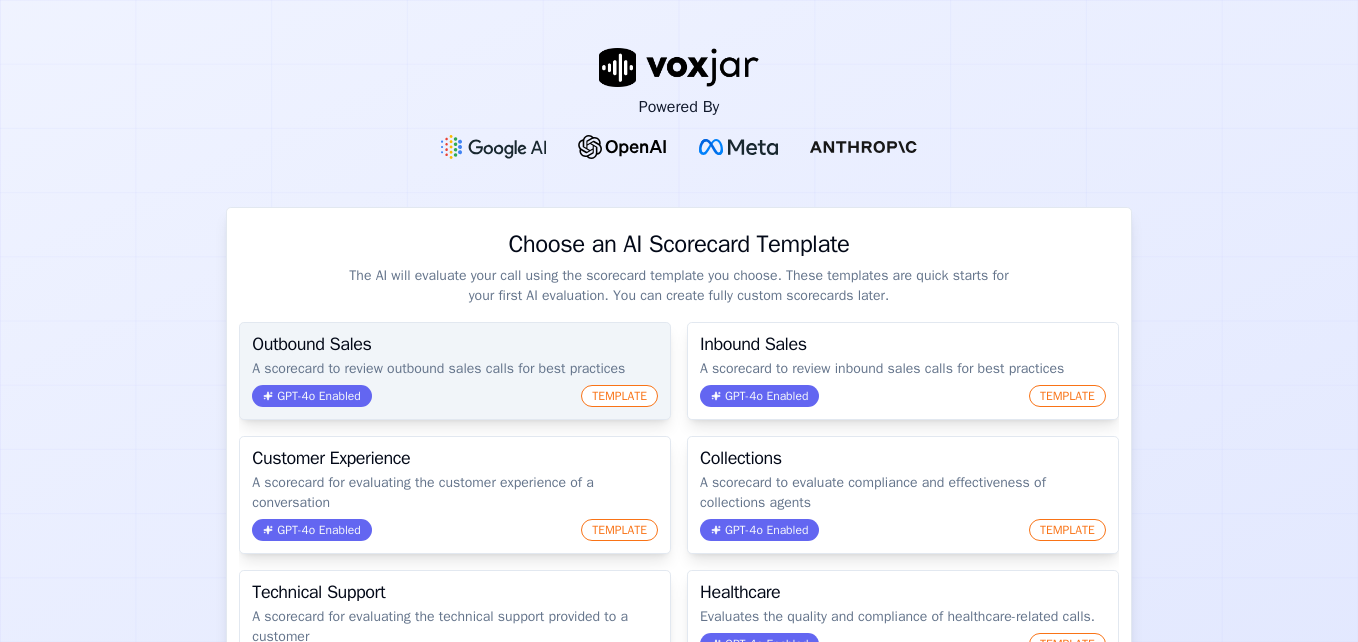 click on "TEMPLATE" 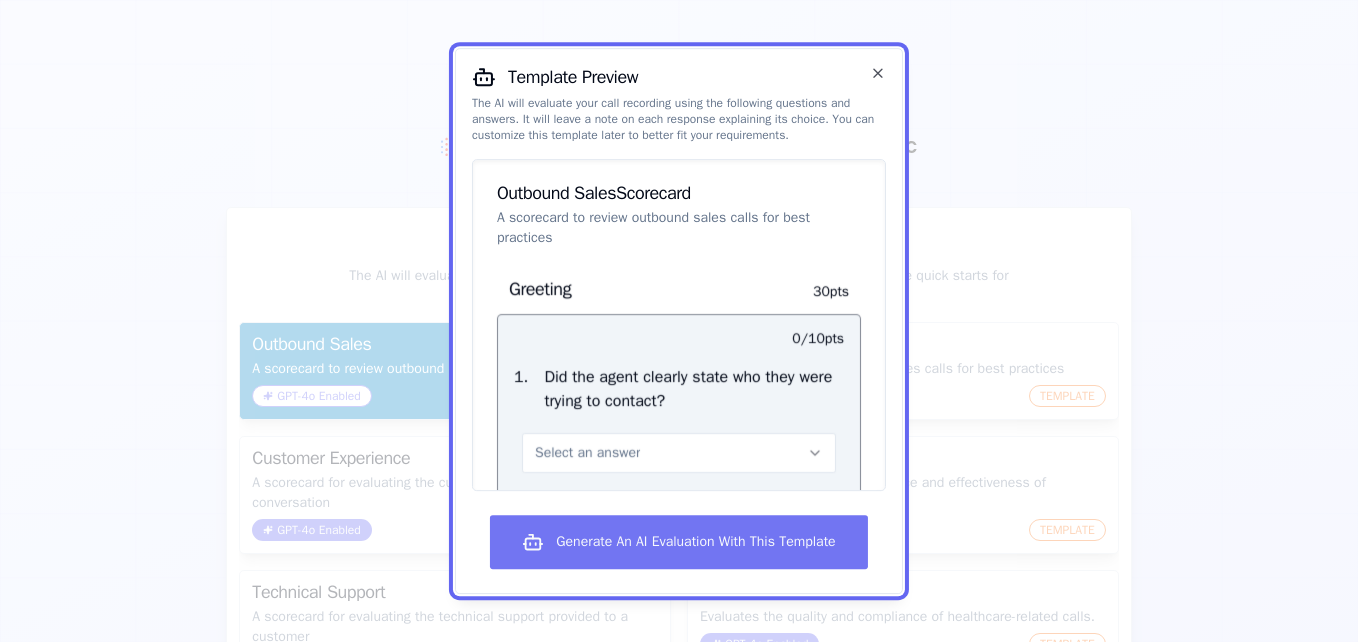 click on "Generate An AI Evaluation With This Template" at bounding box center [678, 542] 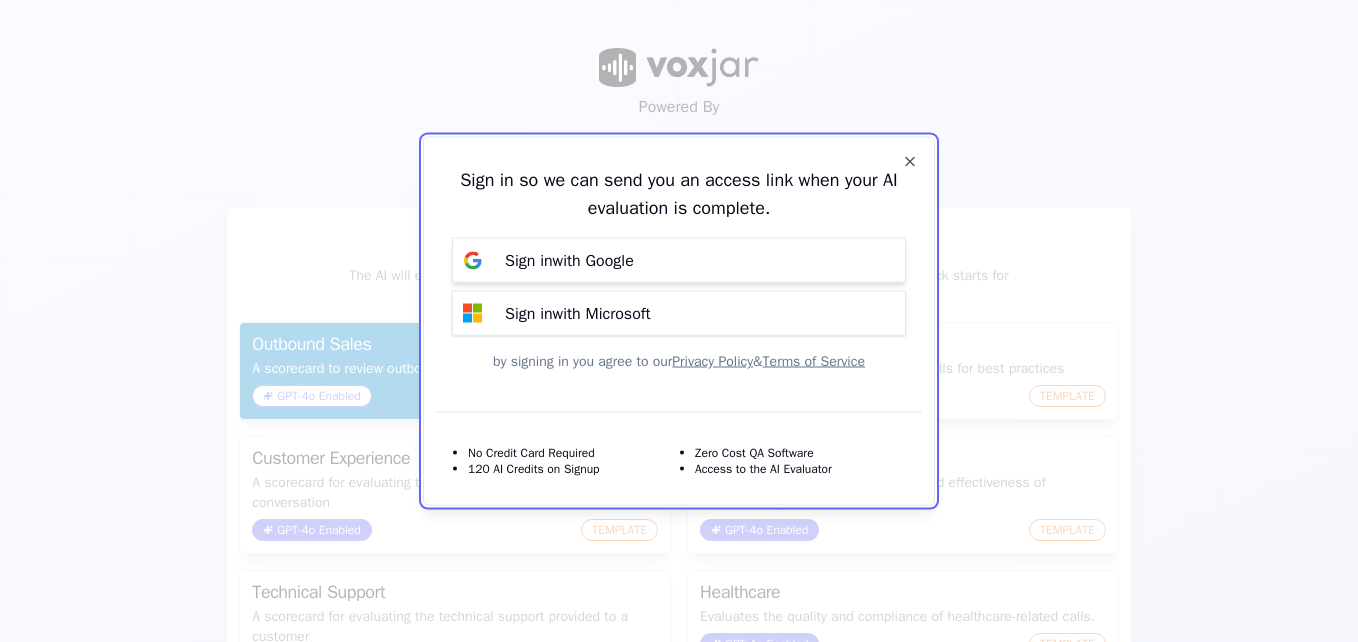 click on "Sign in  with Google" at bounding box center (679, 260) 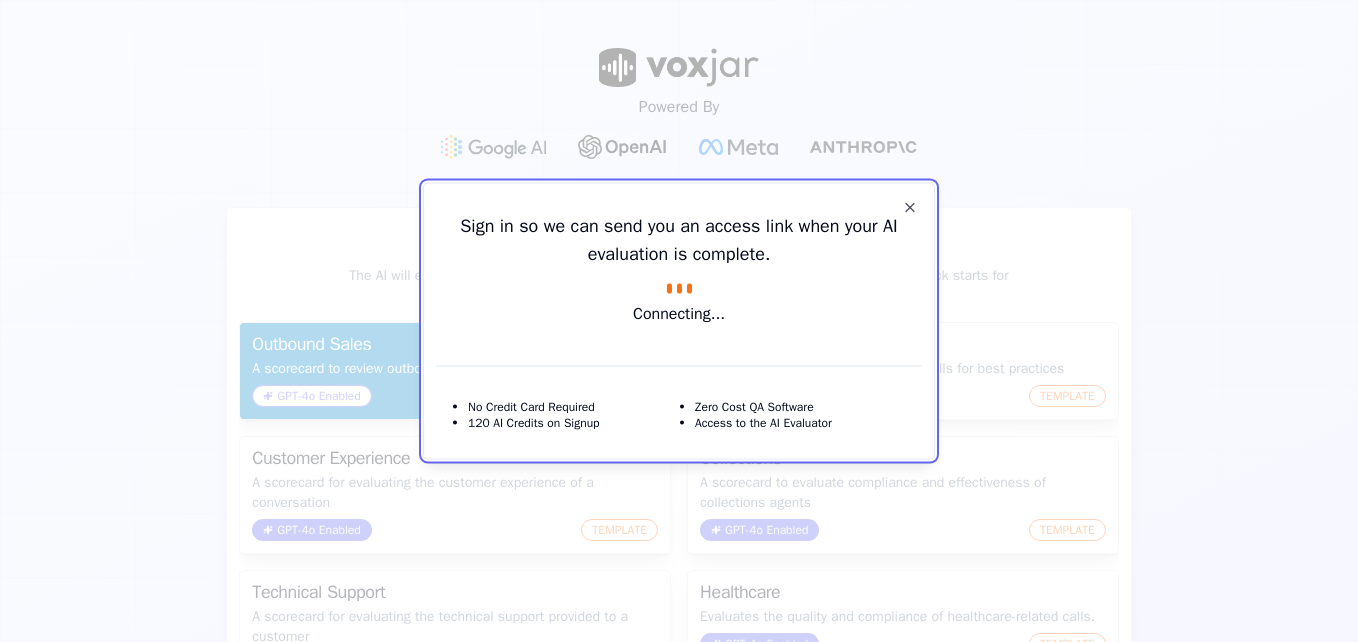 click on "Sign in so we can send you an access link when your AI evaluation is complete.     Connecting..." at bounding box center (679, 269) 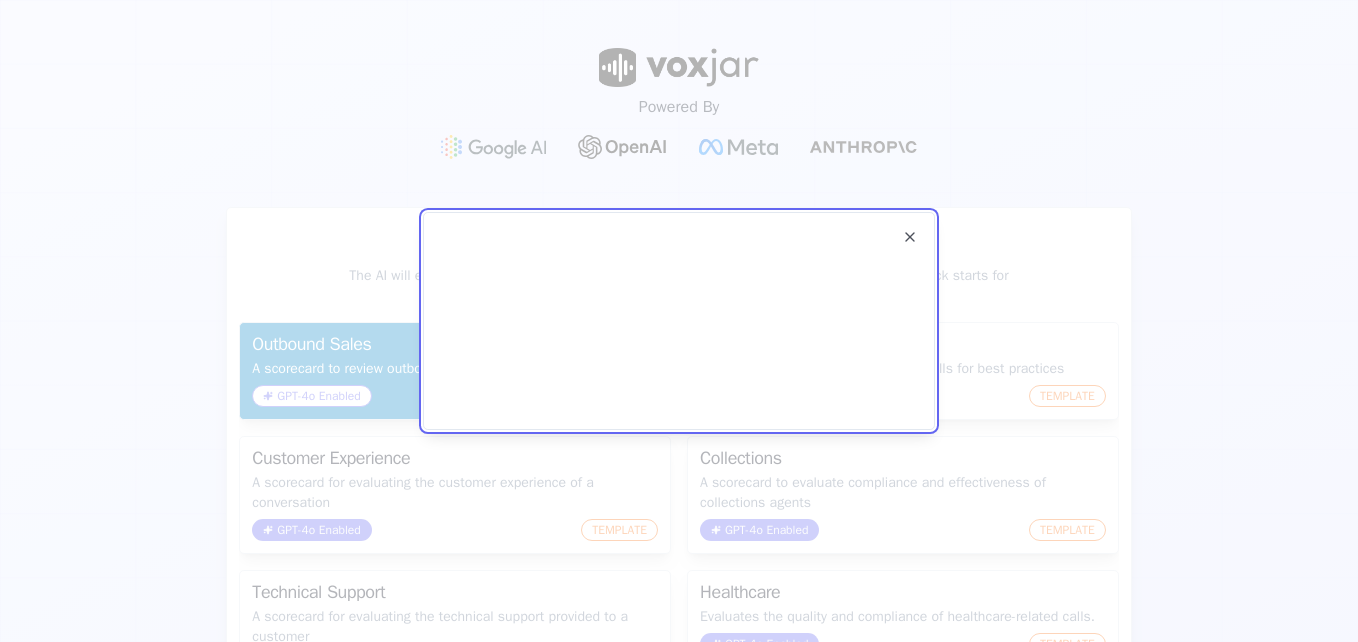 scroll, scrollTop: 0, scrollLeft: 0, axis: both 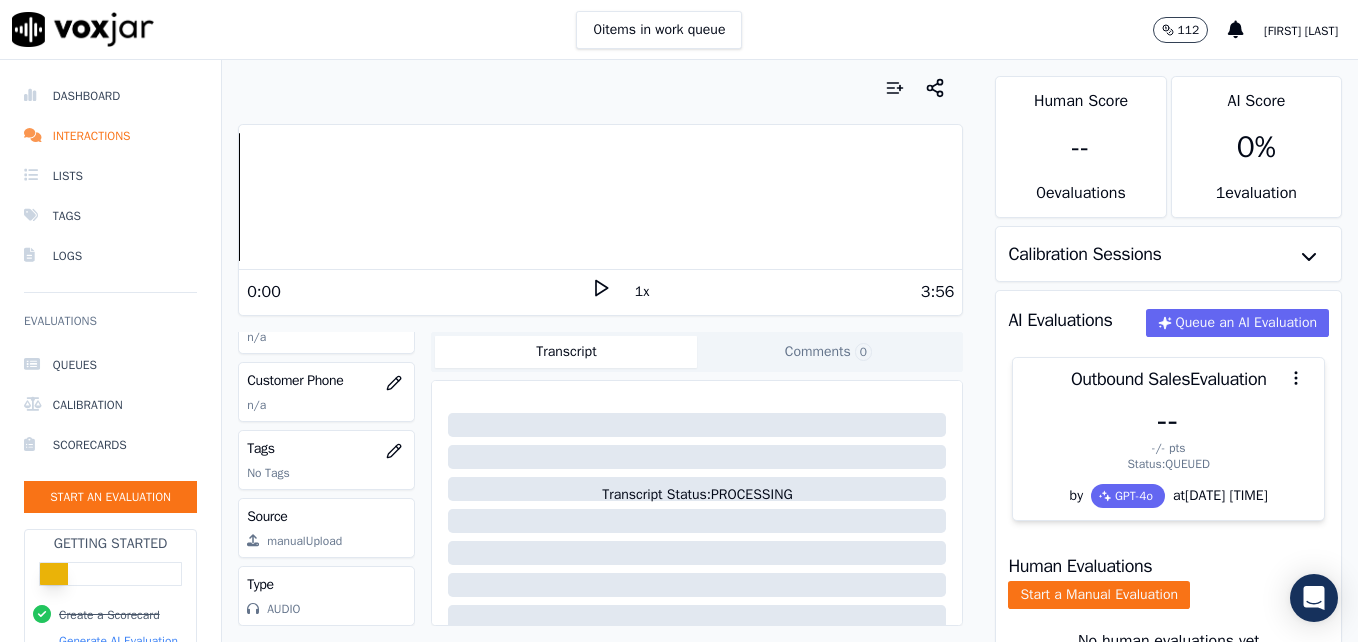 click 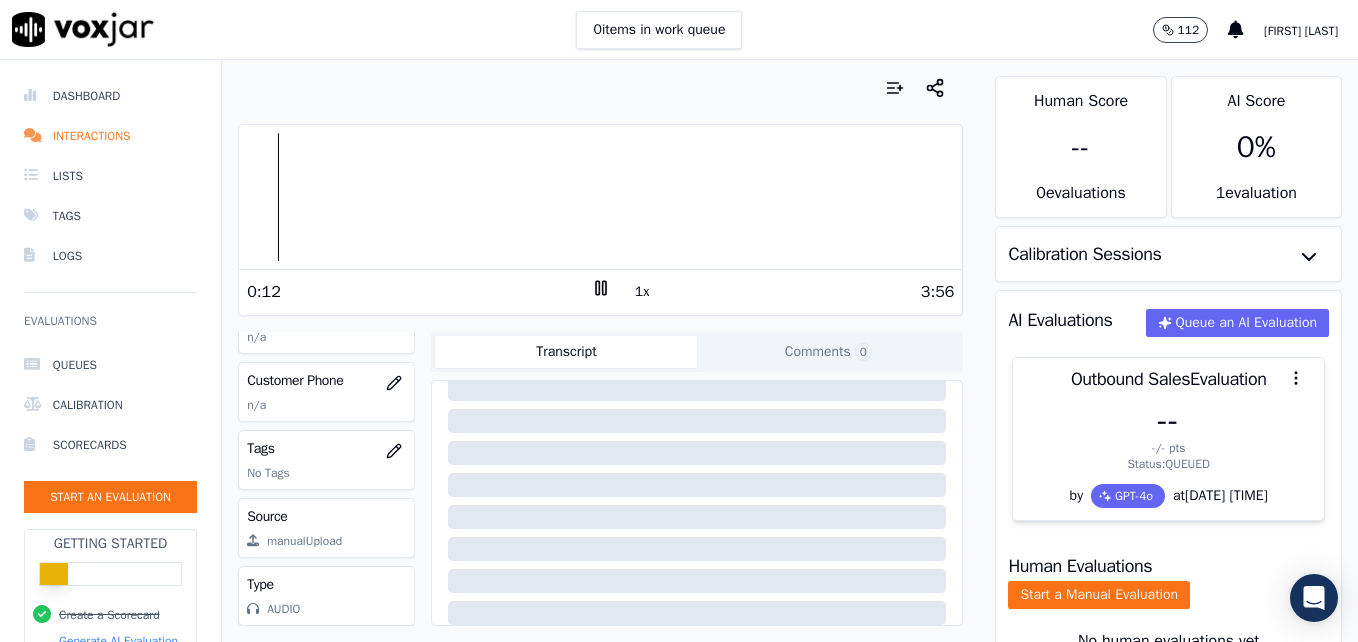 scroll, scrollTop: 401, scrollLeft: 0, axis: vertical 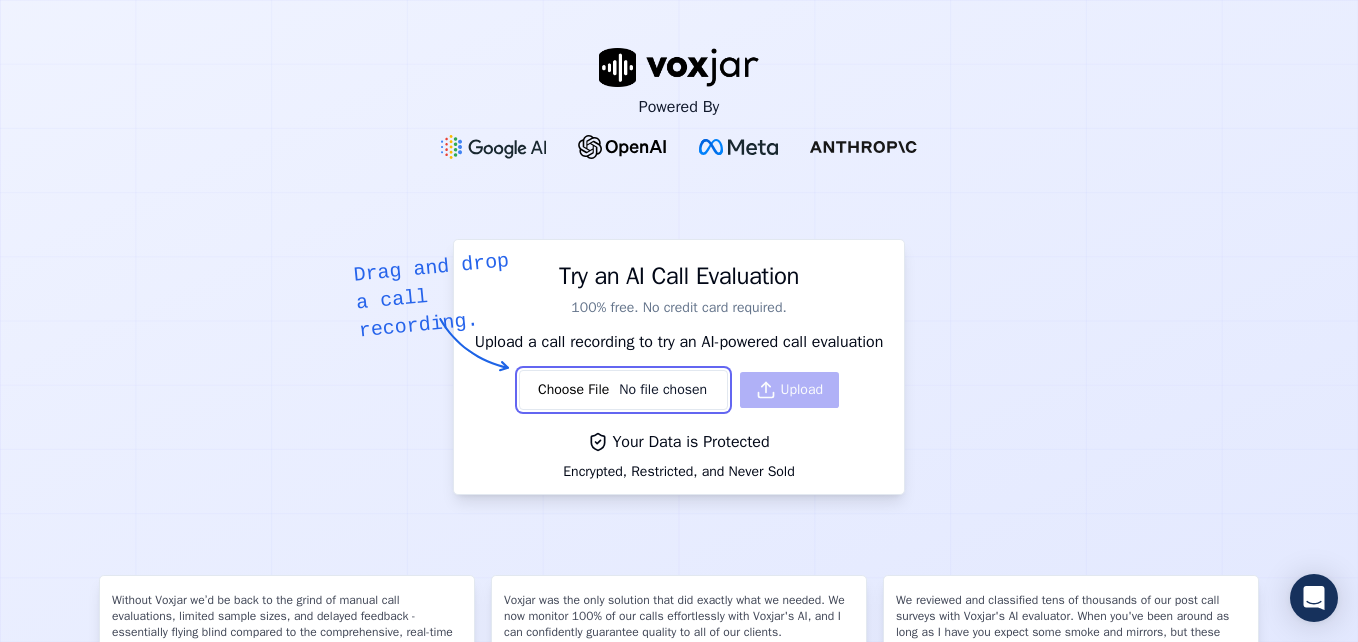 click at bounding box center (623, 390) 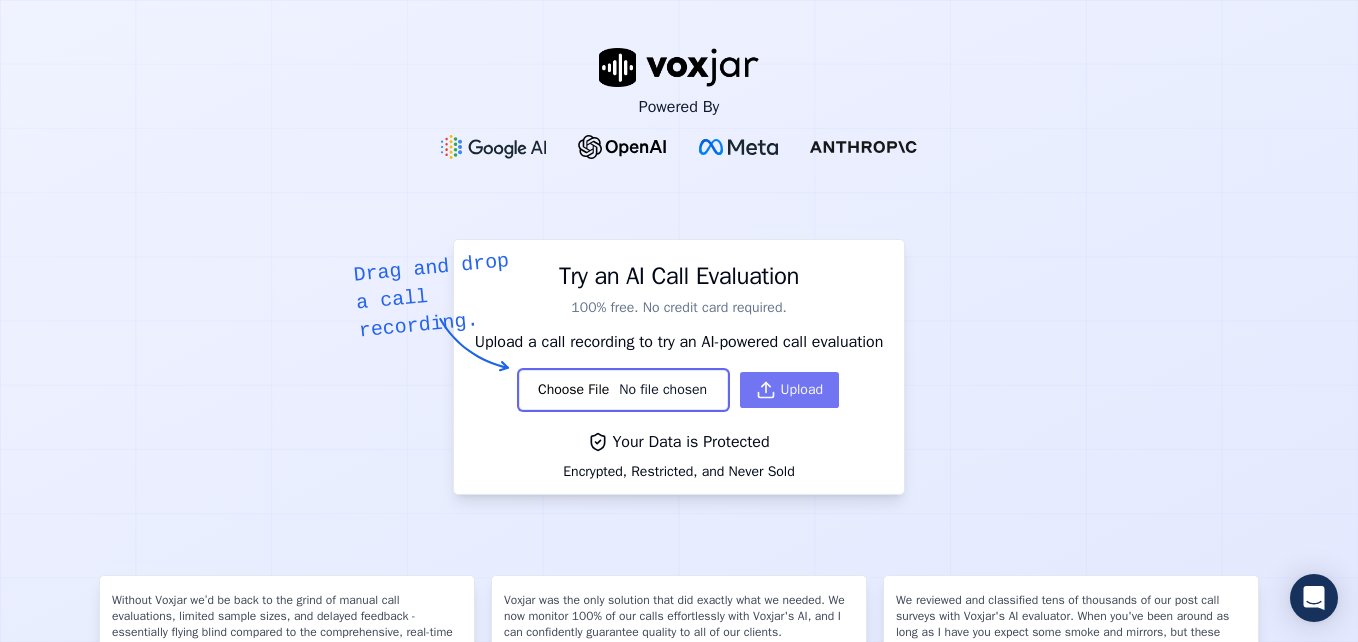 click on "Upload" at bounding box center (789, 390) 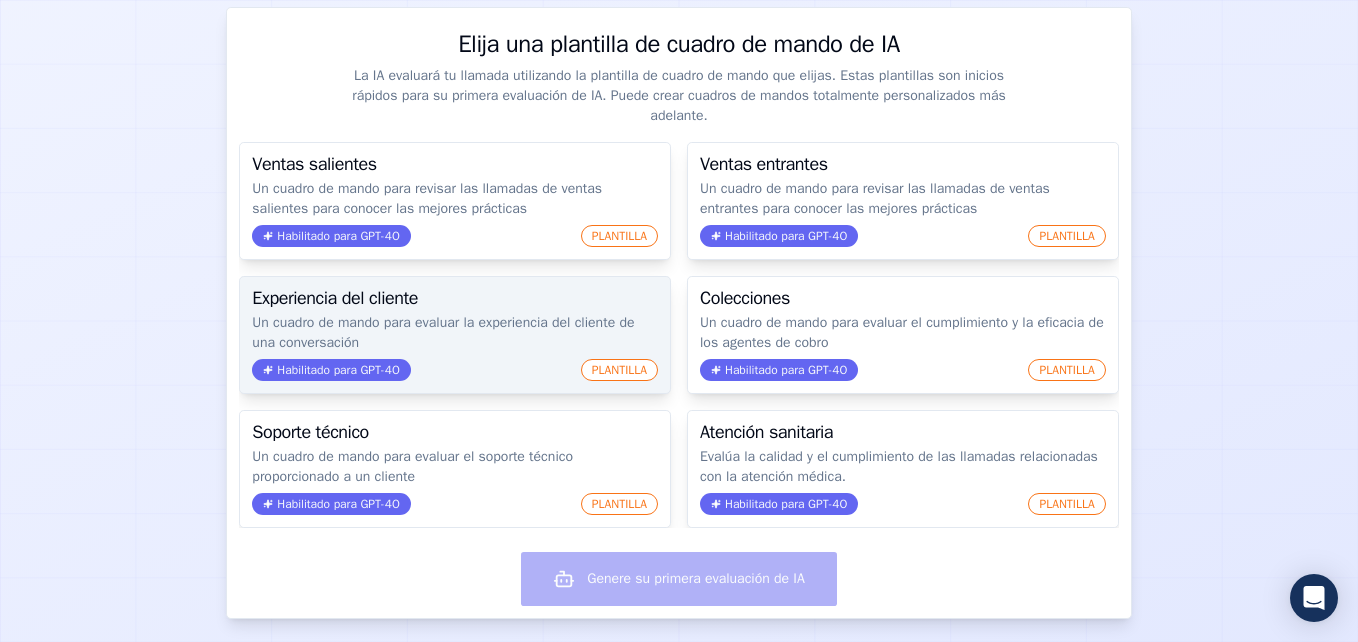 scroll, scrollTop: 300, scrollLeft: 0, axis: vertical 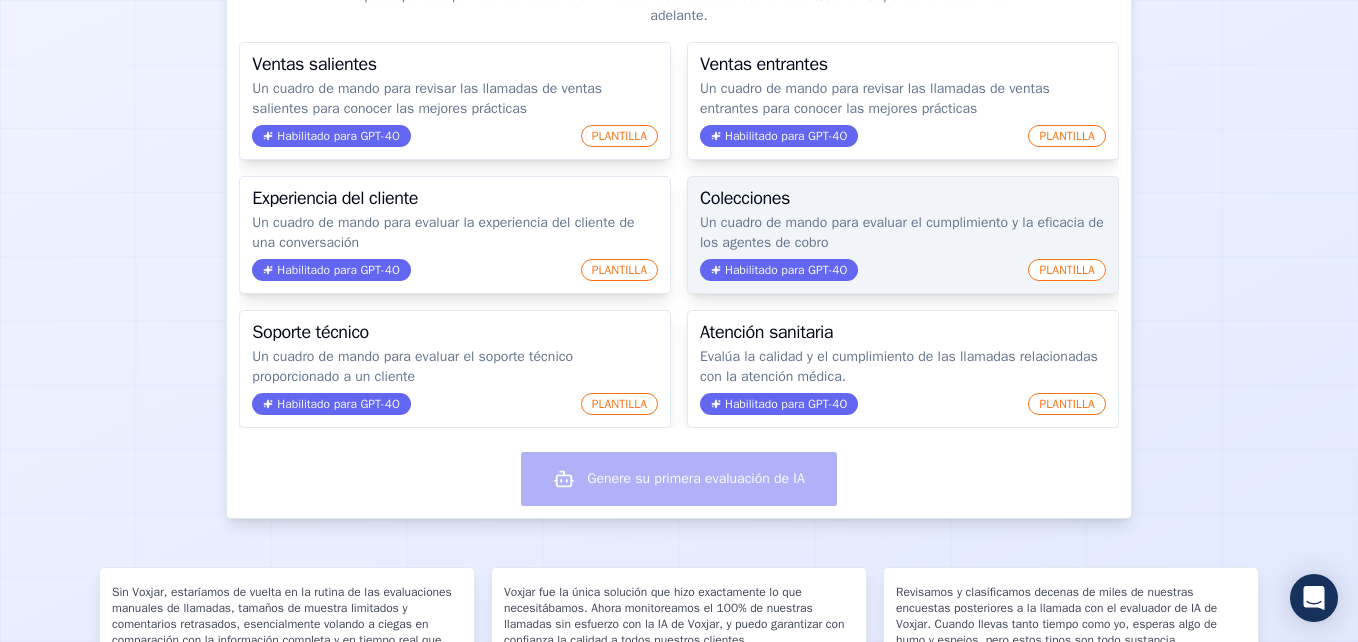 click on "Un cuadro de mando para evaluar el cumplimiento y la eficacia de los agentes de cobro" 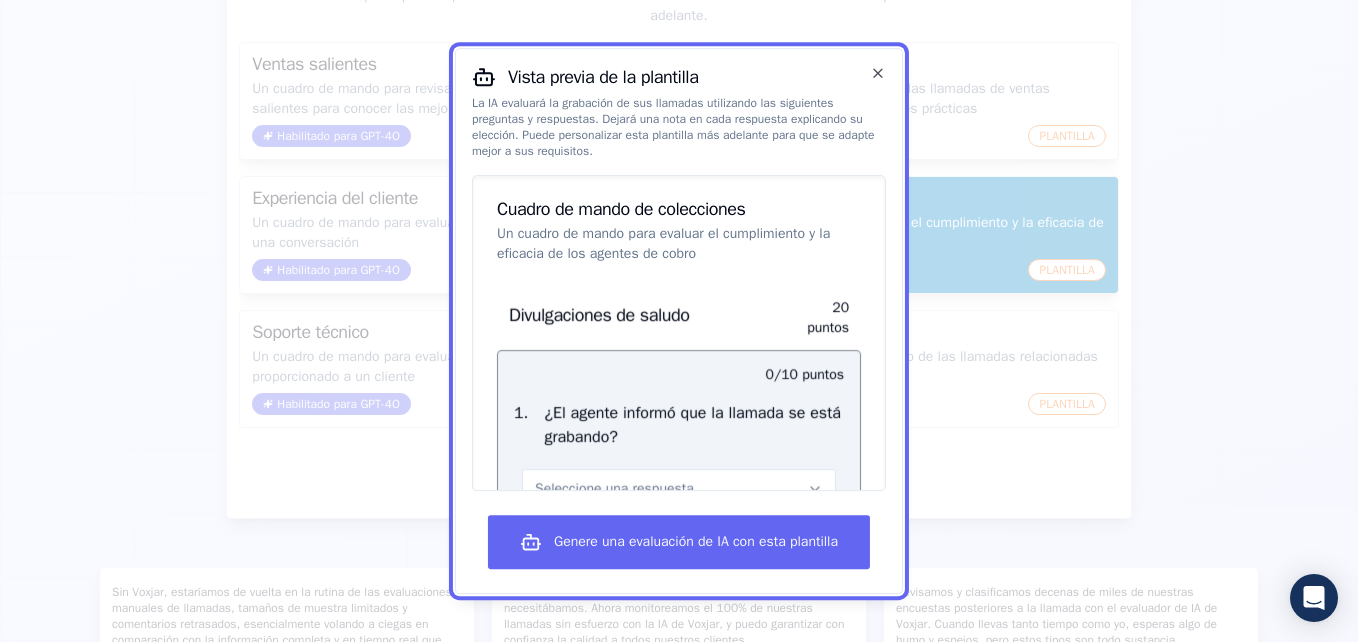 scroll, scrollTop: 100, scrollLeft: 0, axis: vertical 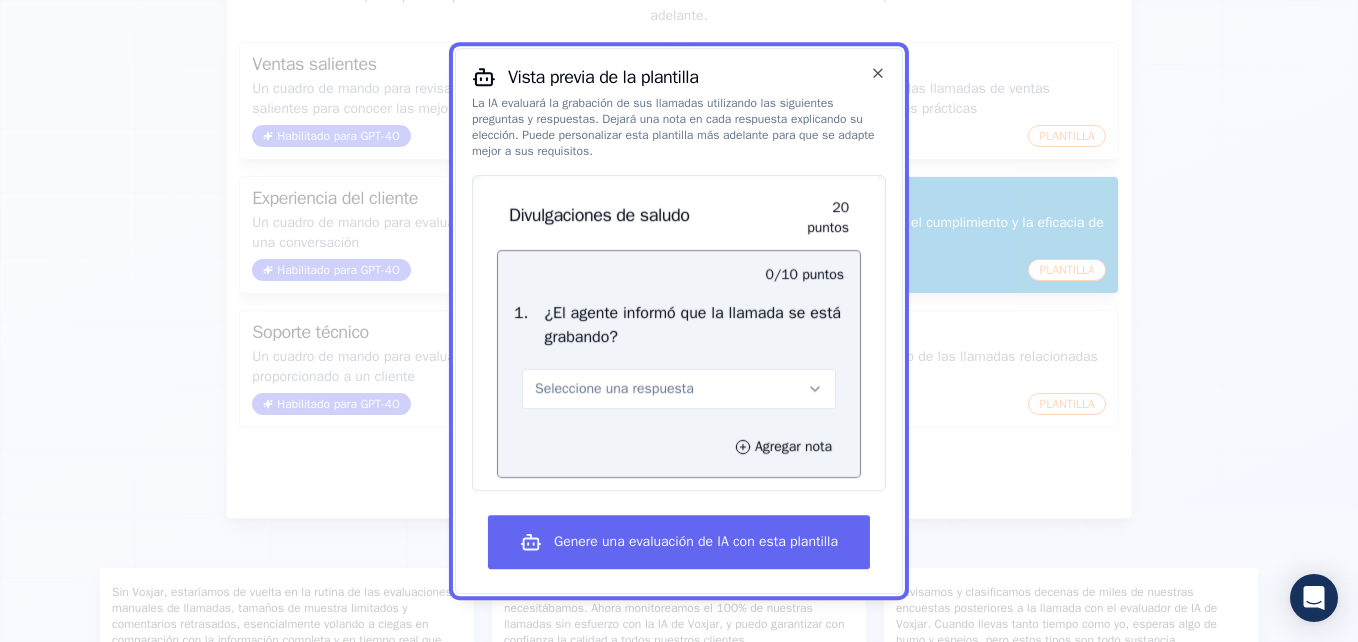 click on "Seleccione una respuesta" at bounding box center [679, 389] 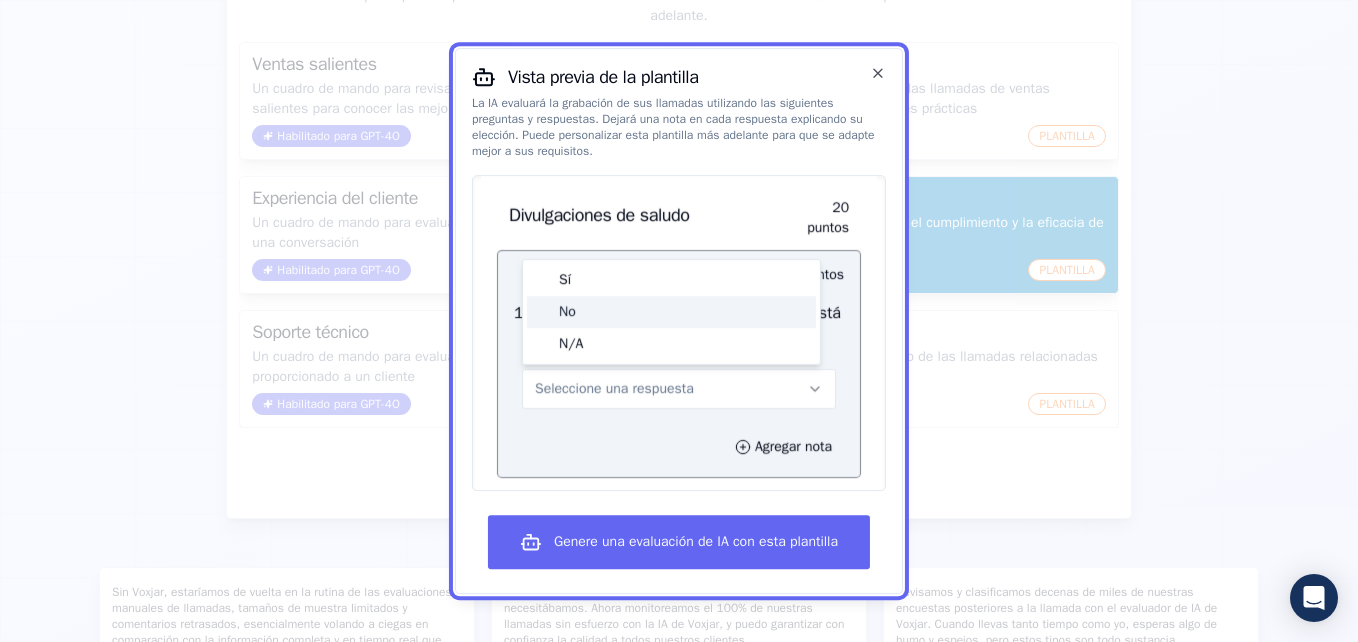 click on "No" 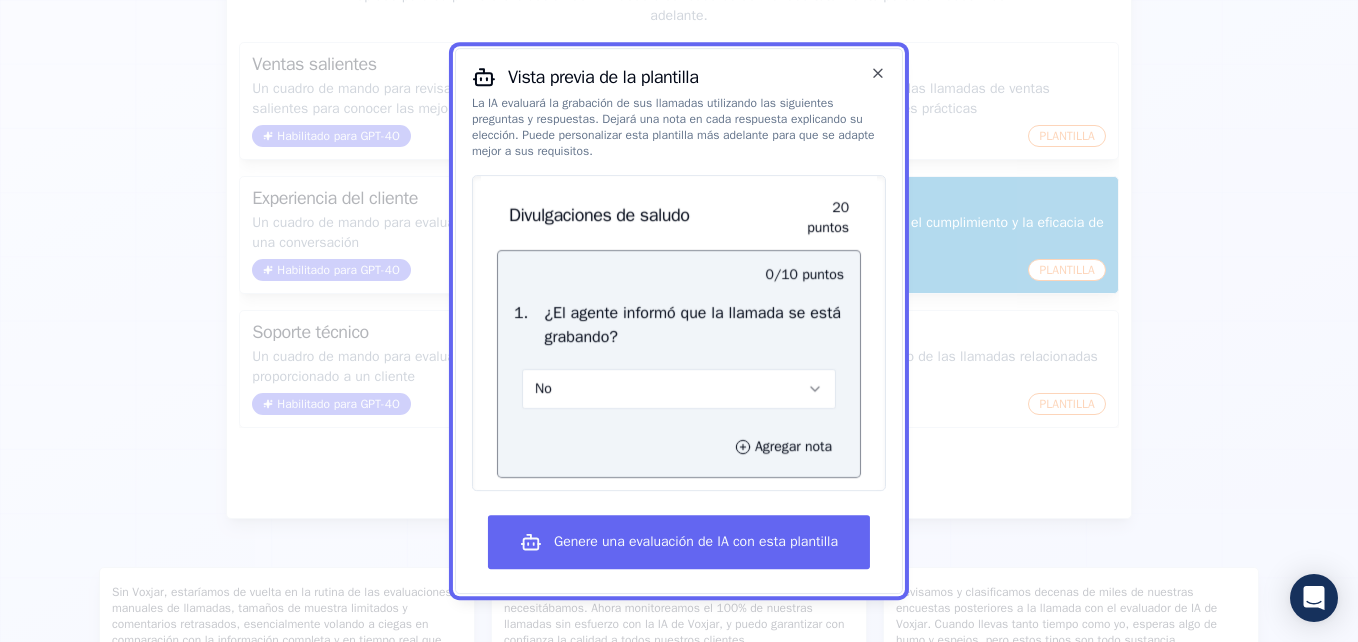 scroll, scrollTop: 200, scrollLeft: 0, axis: vertical 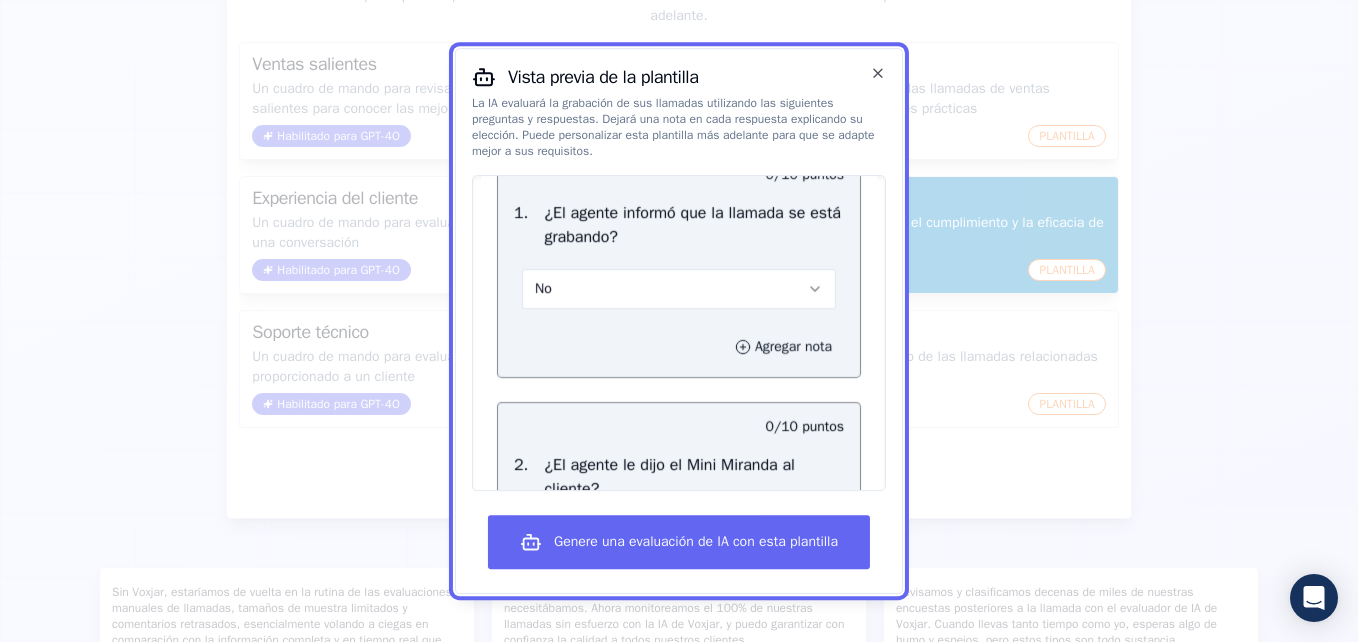 click 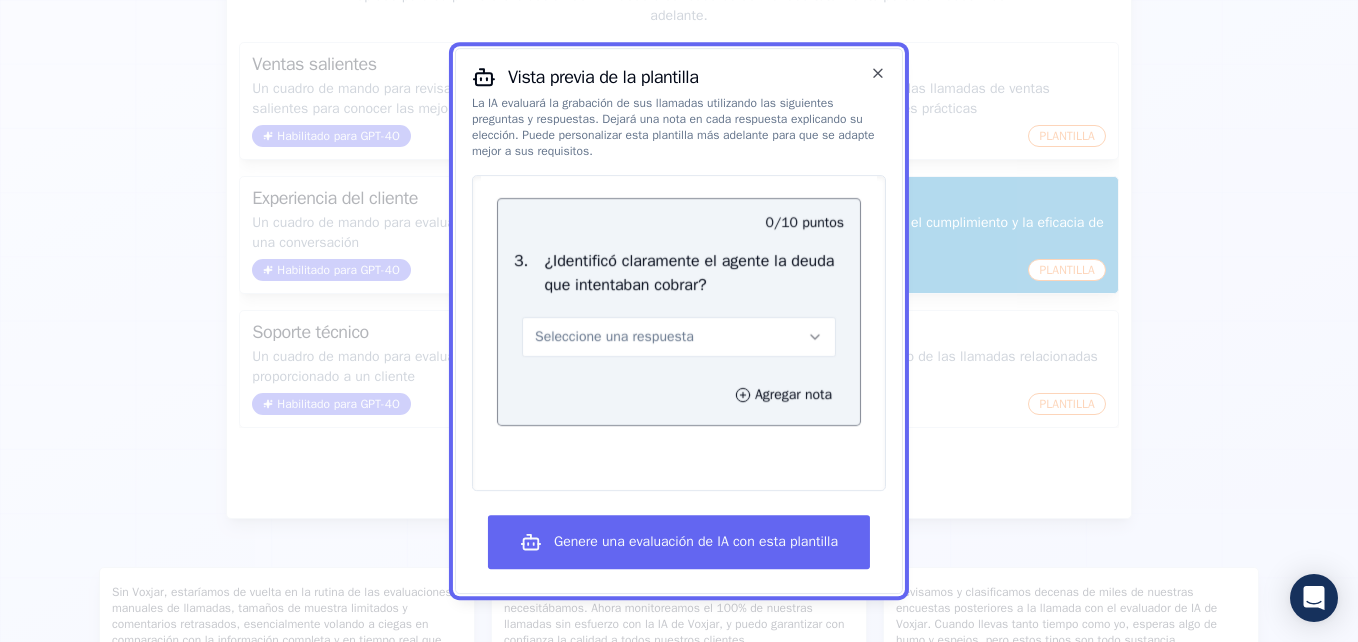 scroll, scrollTop: 1500, scrollLeft: 0, axis: vertical 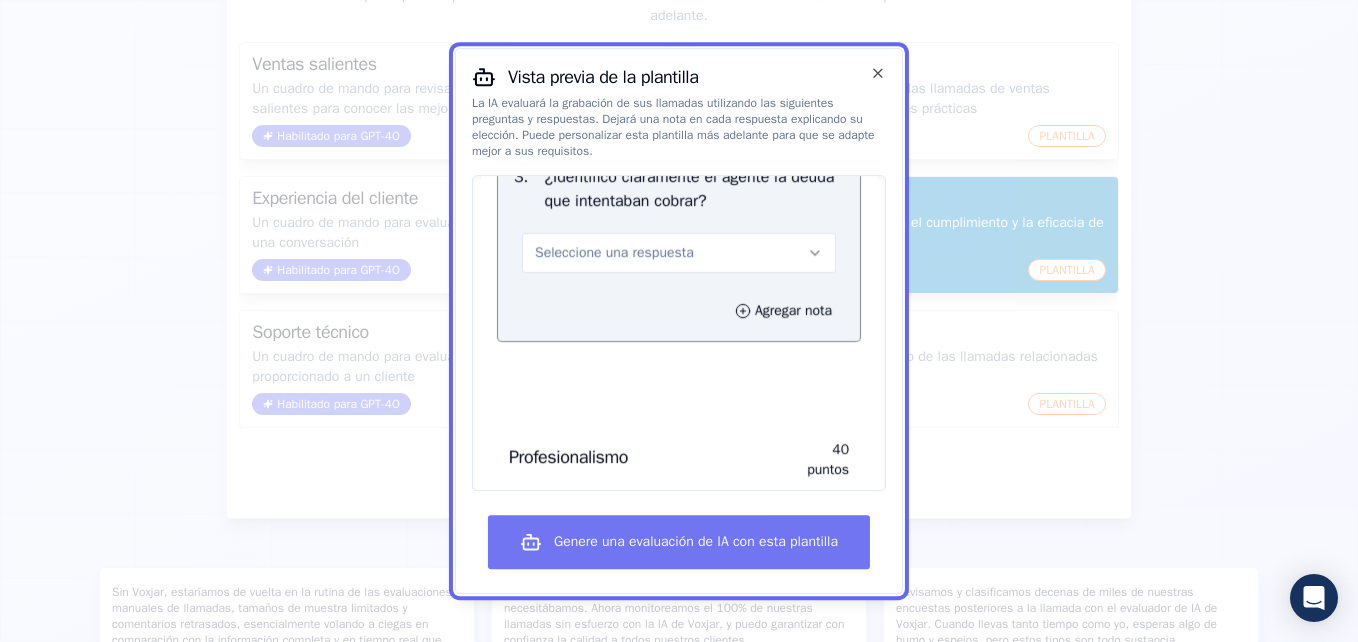 click on "Genere una evaluación de IA con esta plantilla" at bounding box center [696, 542] 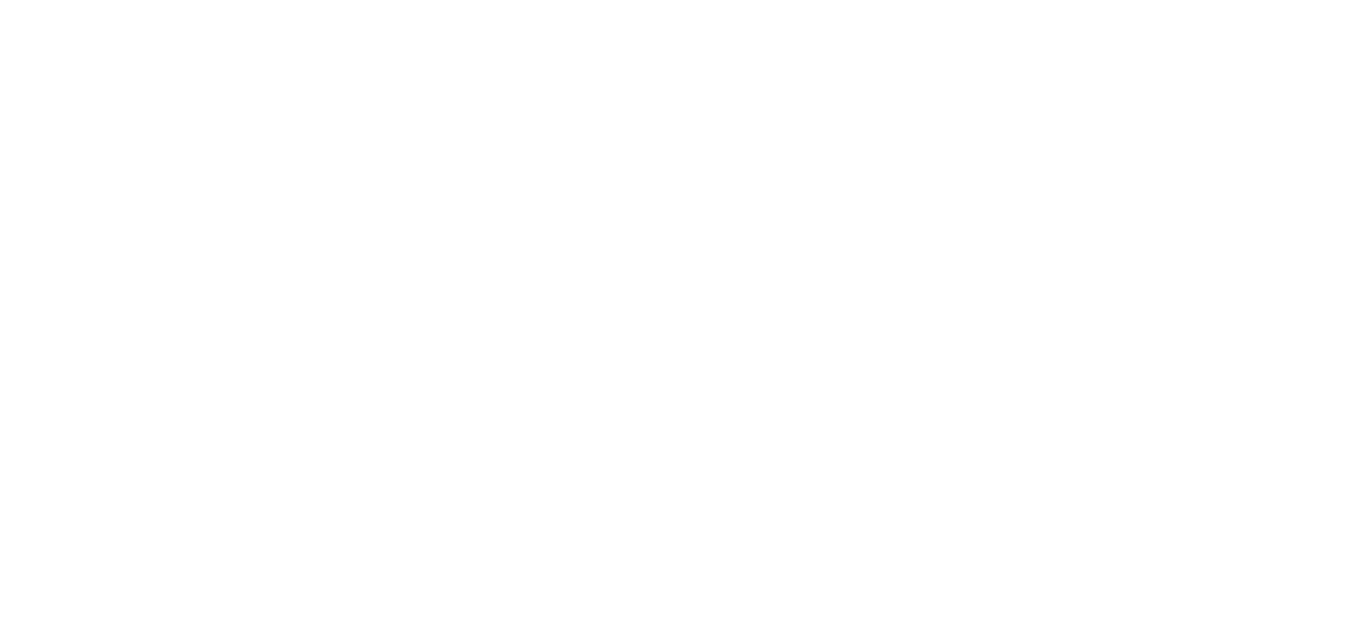 scroll, scrollTop: 0, scrollLeft: 0, axis: both 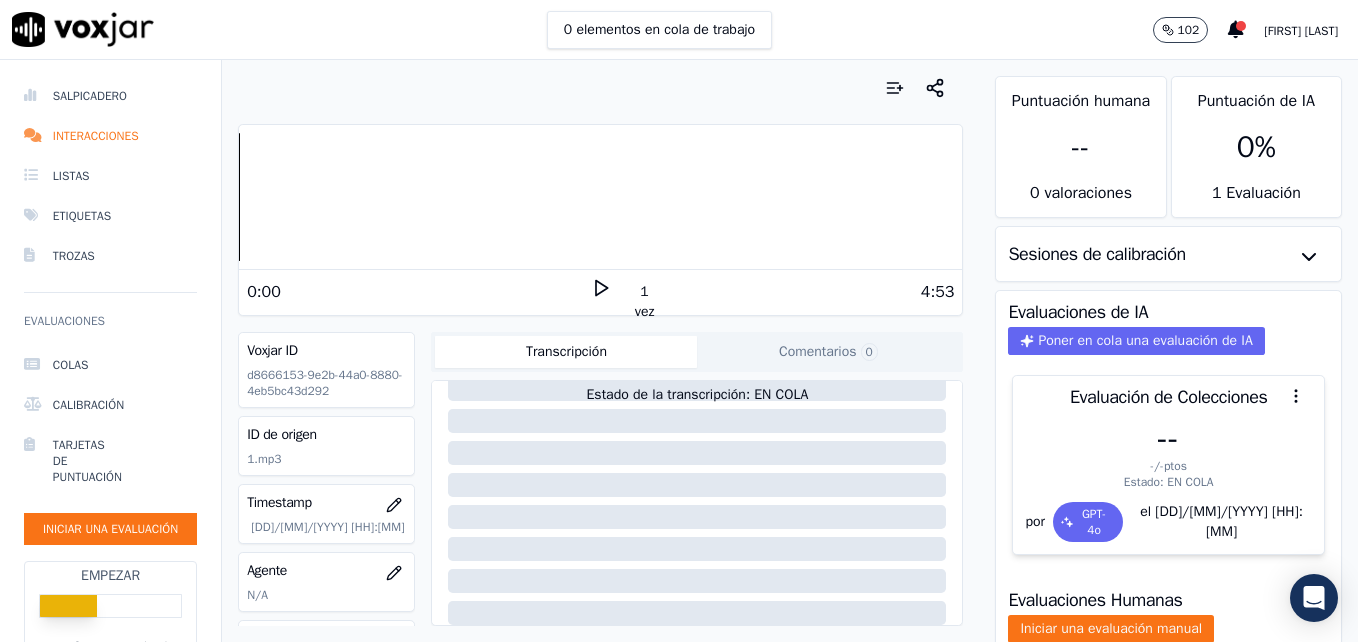 click 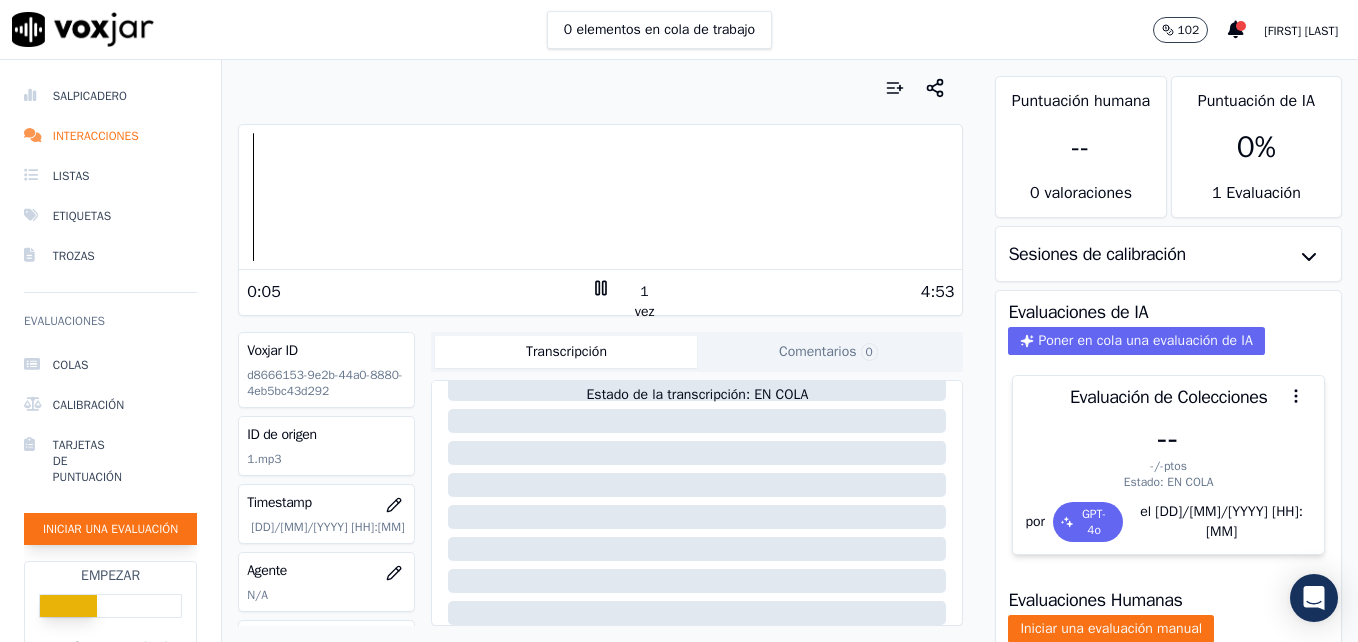click on "Iniciar una evaluación" 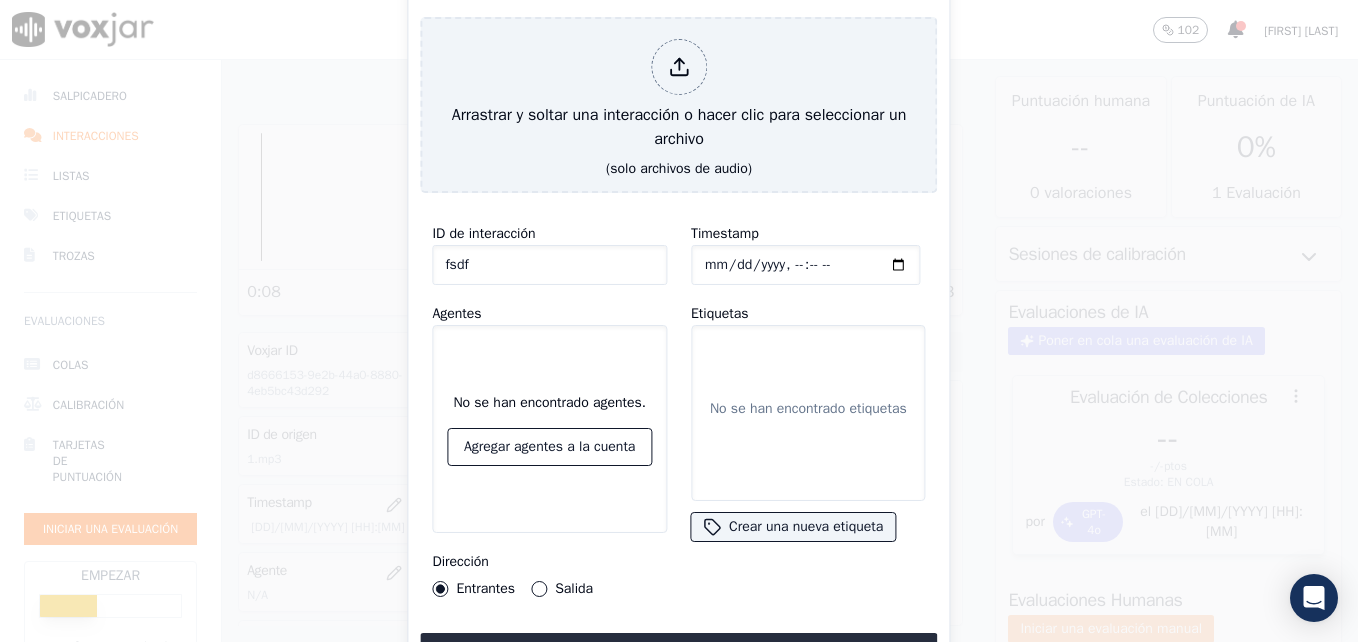 type on "fsdf" 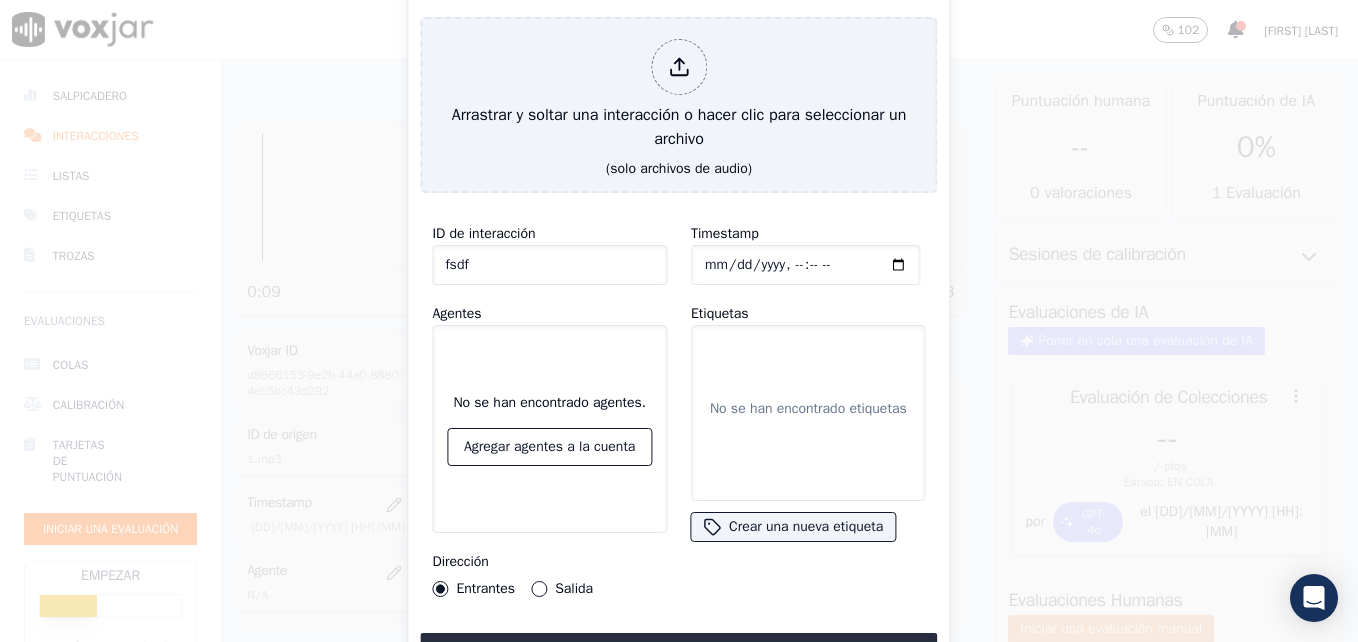 click on "No se han encontrado agentes.   Agregar agentes a la cuenta" at bounding box center [549, 429] 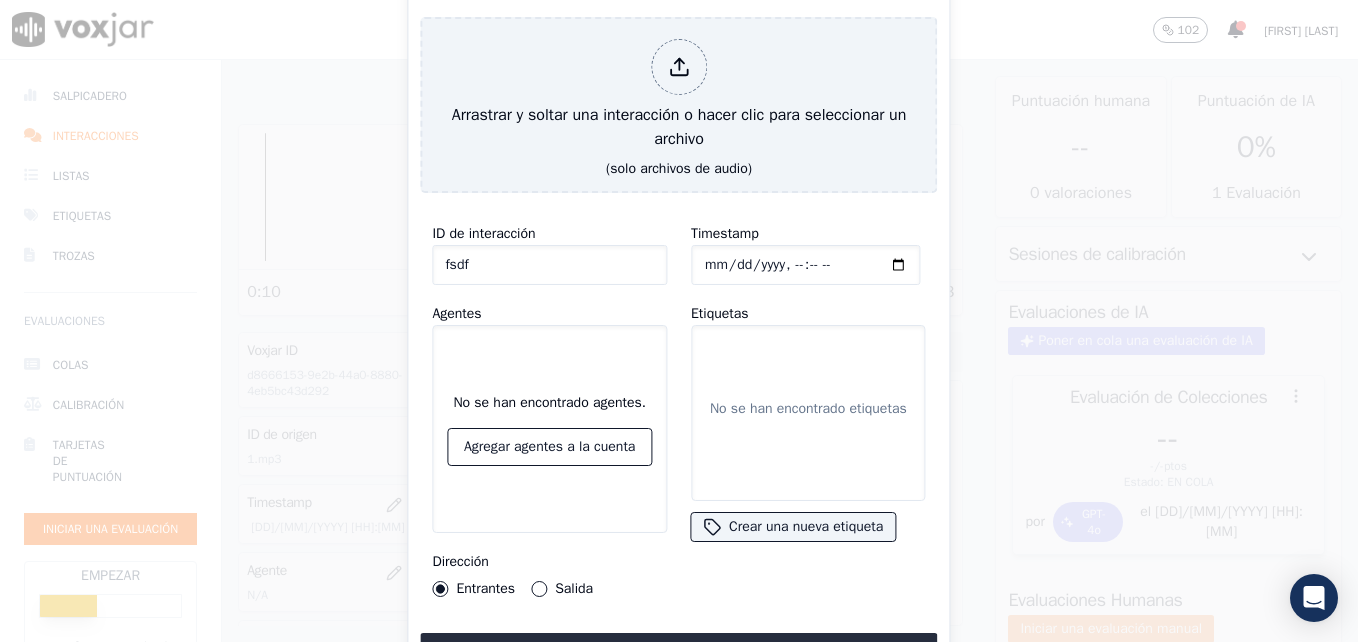 click on "No se han encontrado agentes.   Agregar agentes a la cuenta" 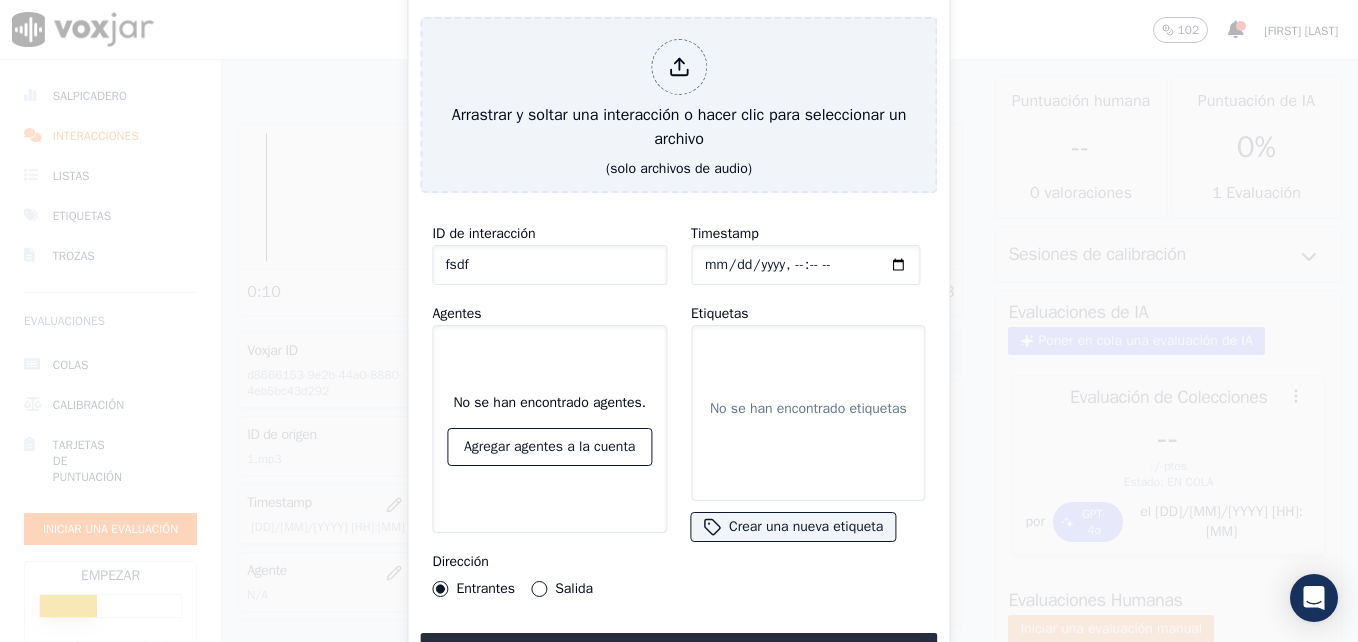 click on "No se han encontrado agentes.   Agregar agentes a la cuenta" at bounding box center (549, 429) 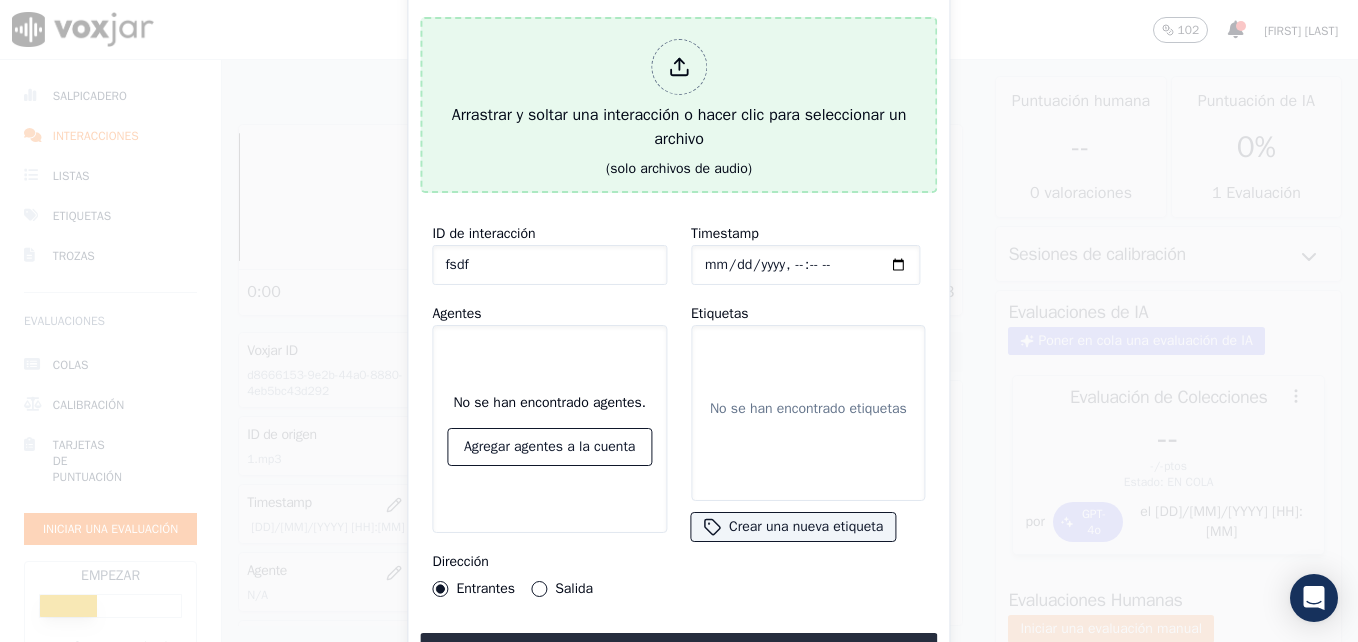 click 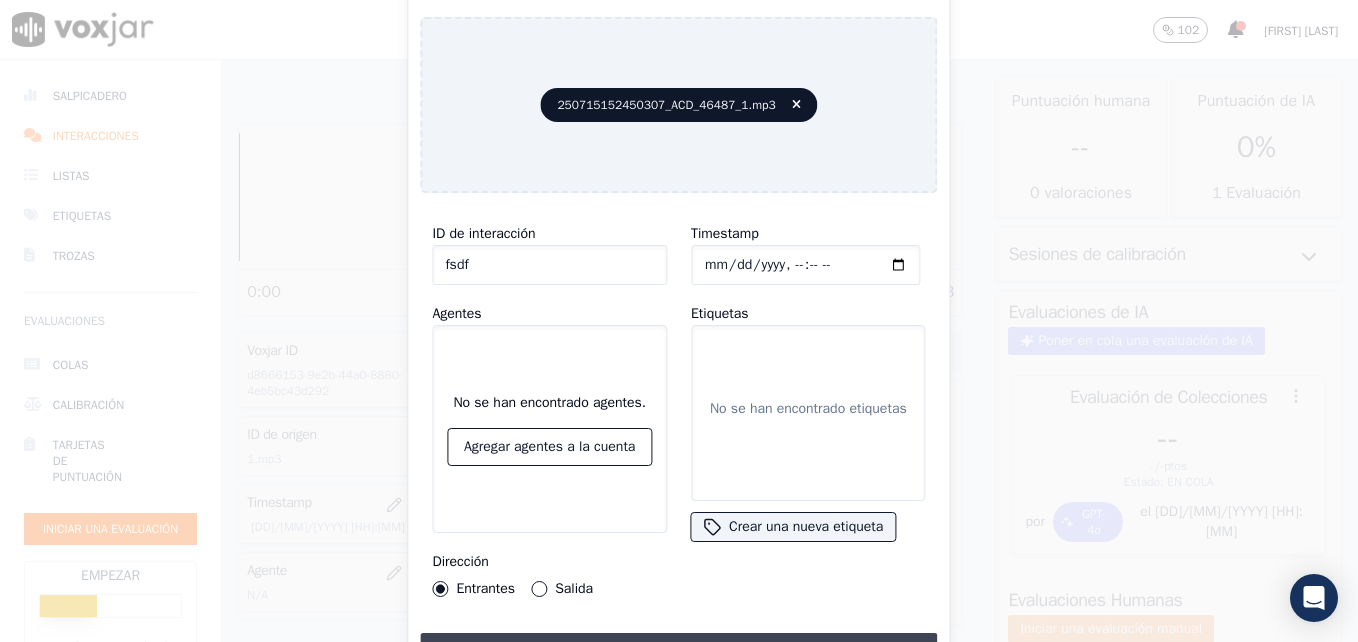 click on "Cargar interacción para iniciar la evaluación" at bounding box center (678, 651) 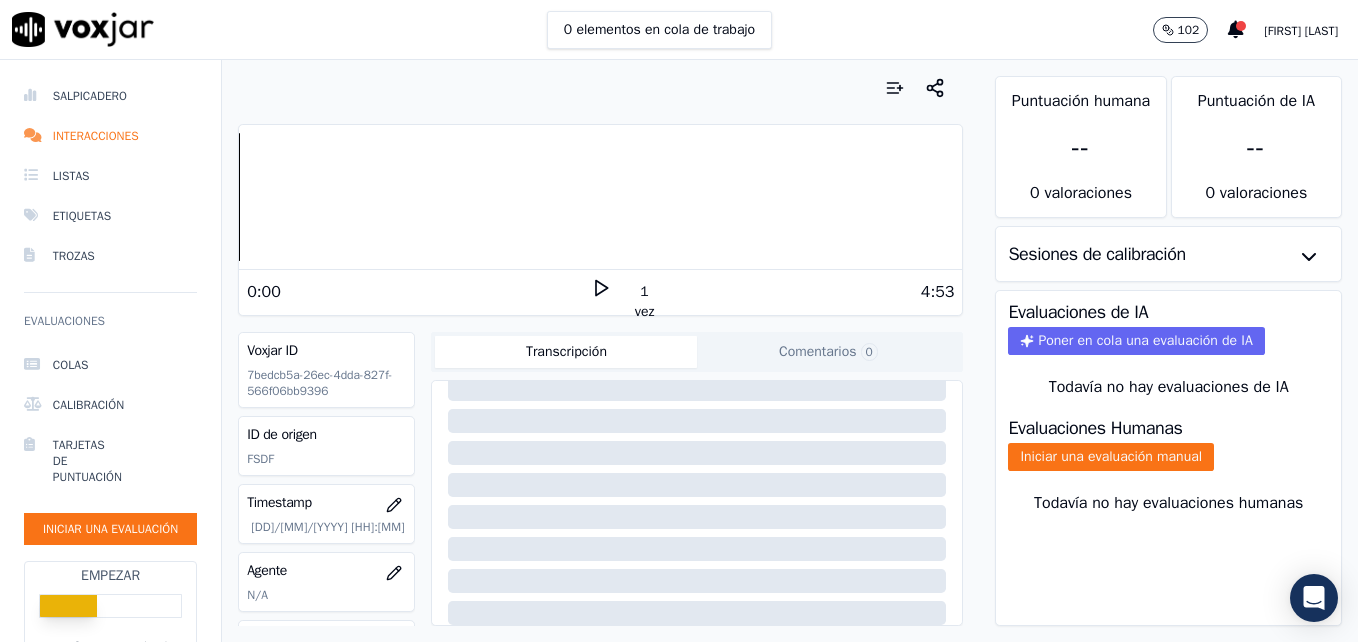 scroll, scrollTop: 400, scrollLeft: 0, axis: vertical 